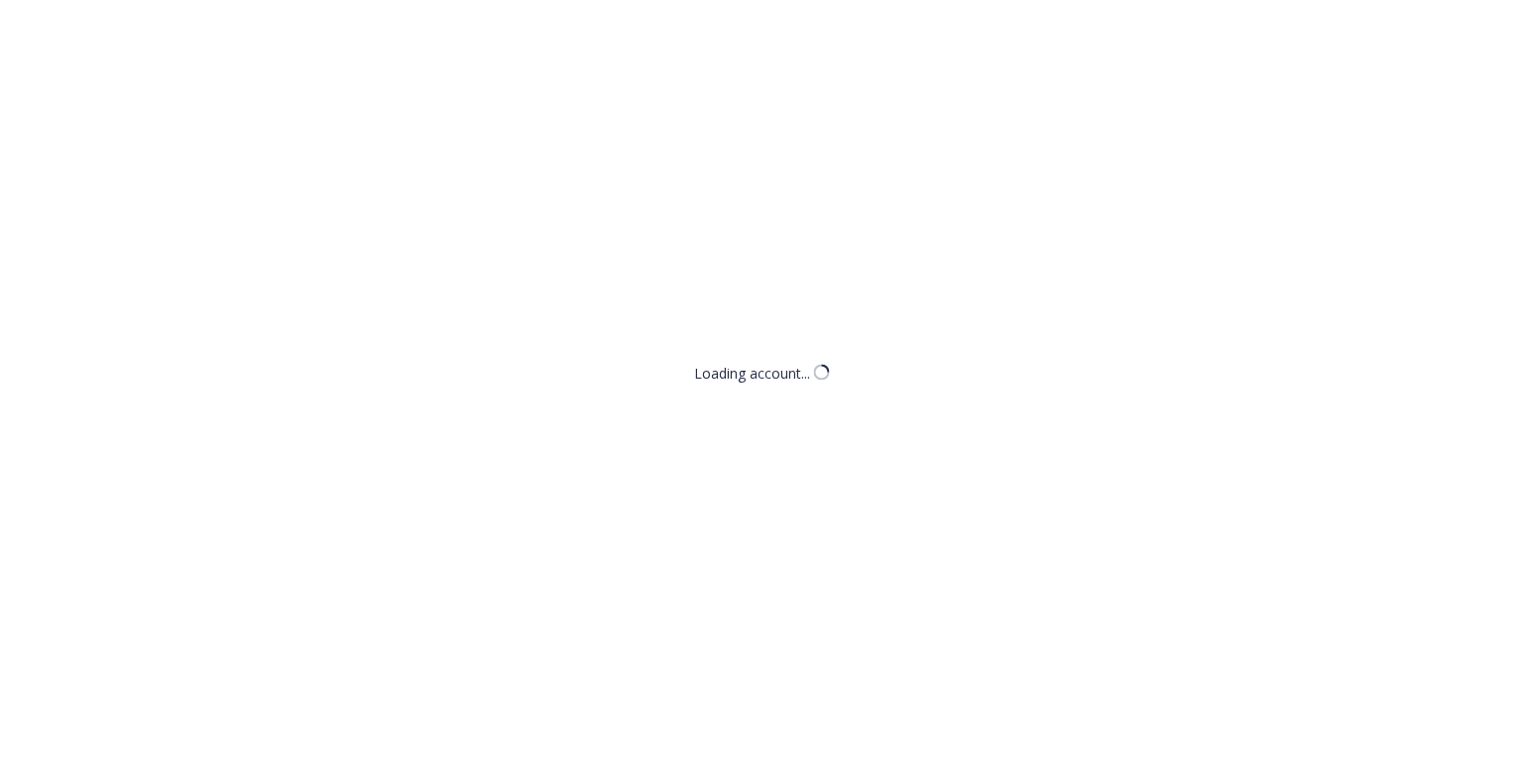 scroll, scrollTop: 0, scrollLeft: 0, axis: both 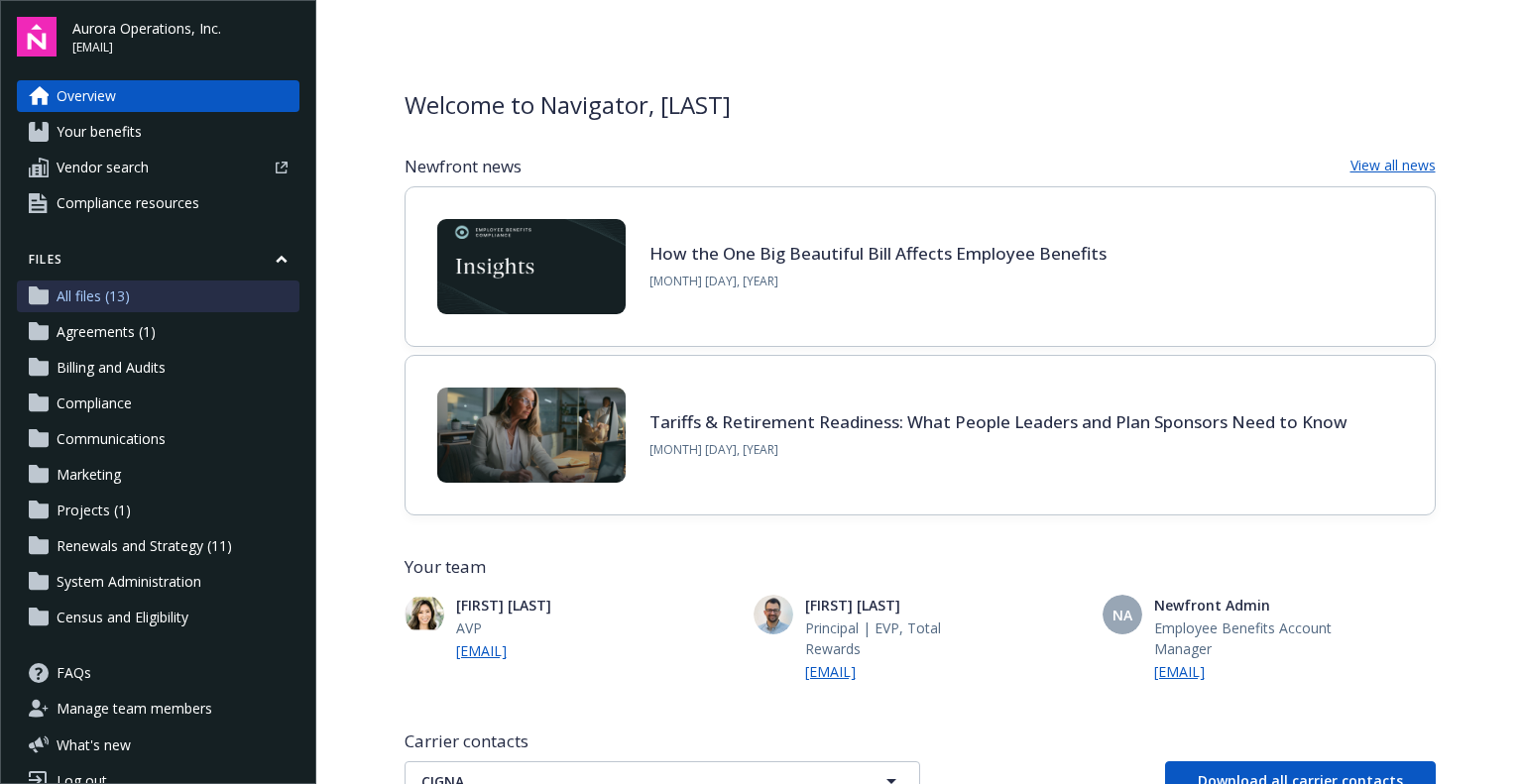 click on "All files (13)" at bounding box center (93, 296) 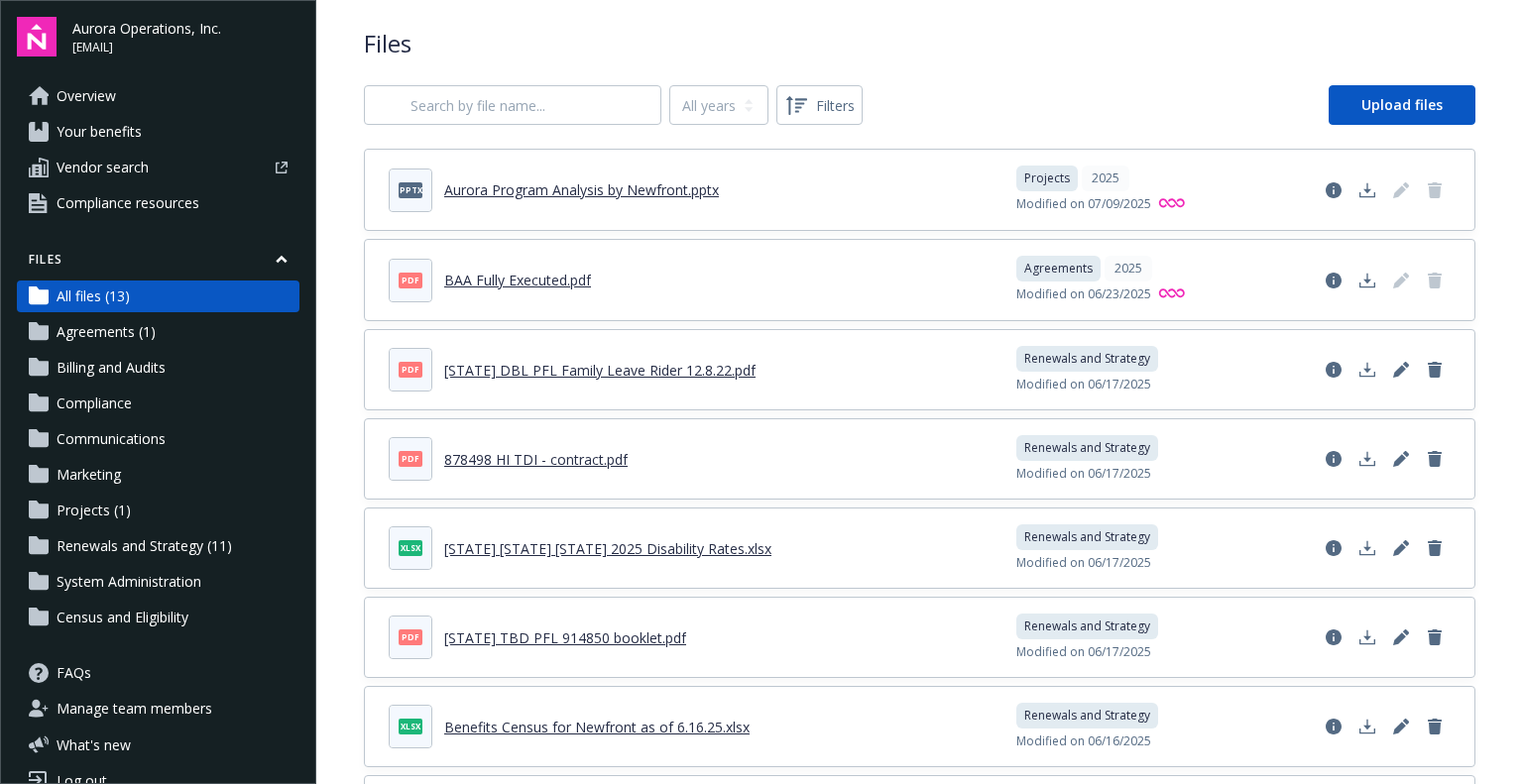 scroll, scrollTop: 0, scrollLeft: 0, axis: both 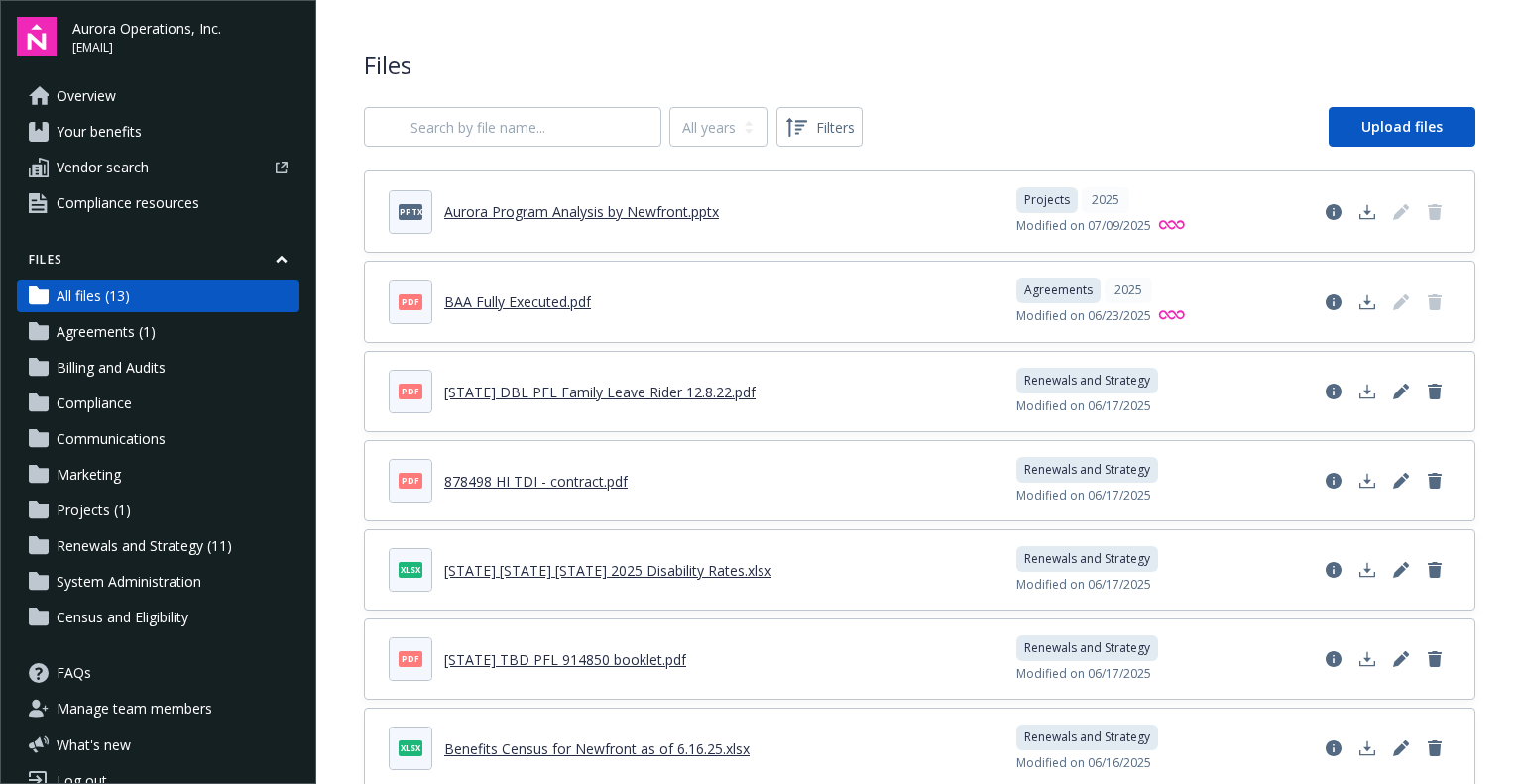 click on "Aurora Program Analysis by Newfront.pptx" at bounding box center (581, 211) 